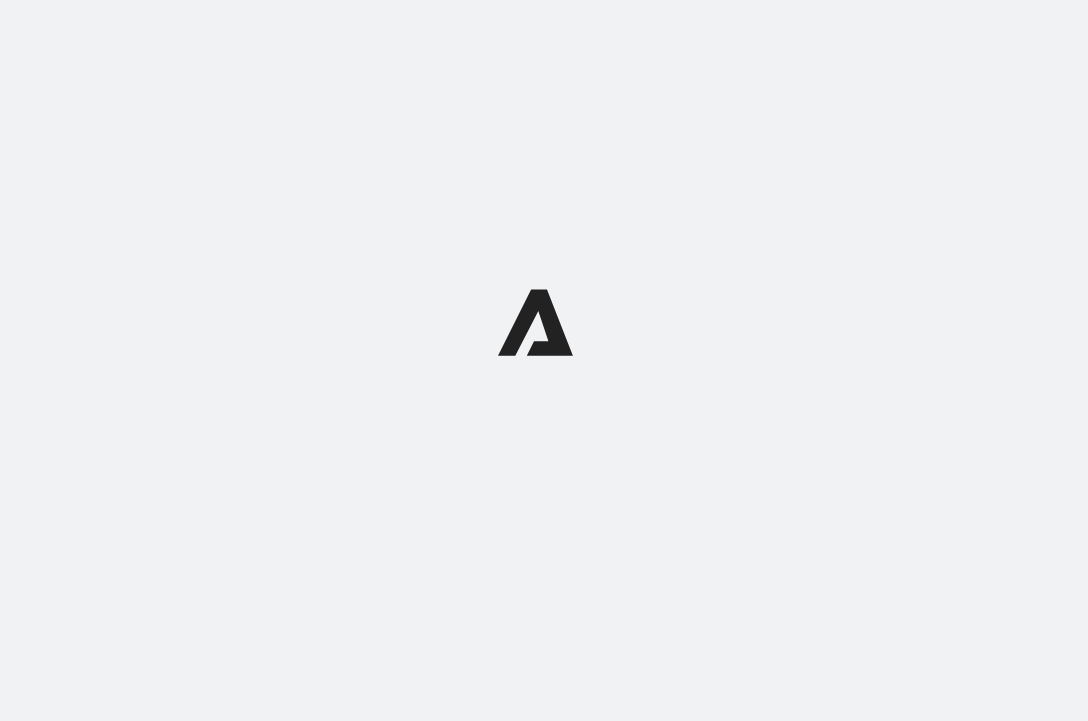 scroll, scrollTop: 0, scrollLeft: 0, axis: both 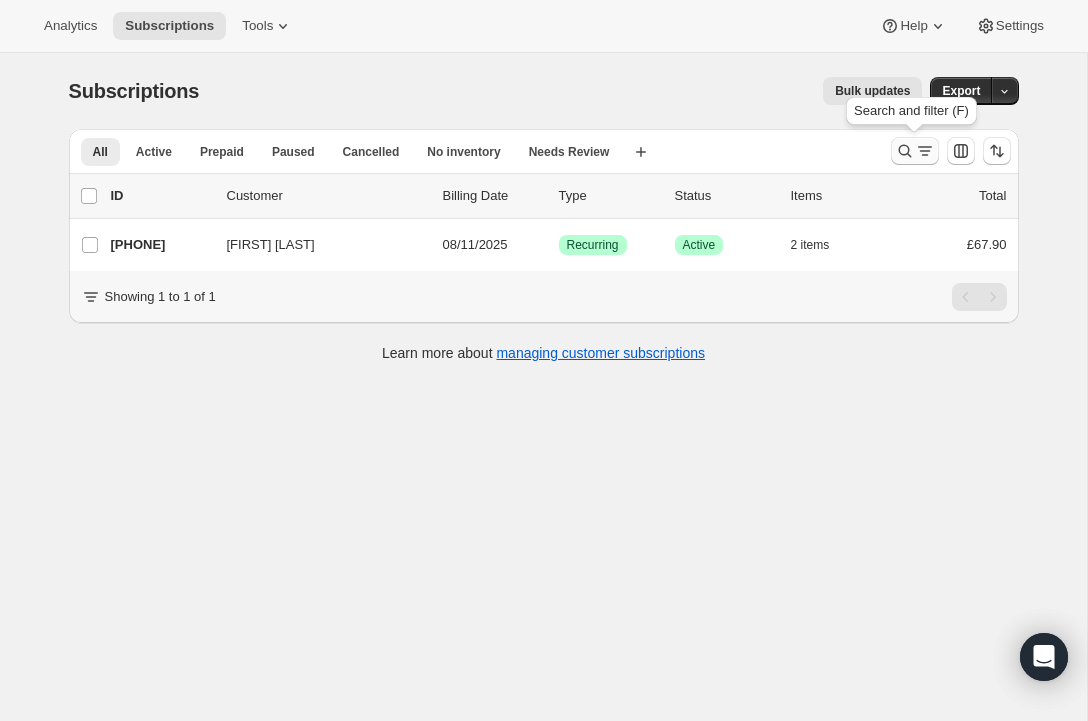 click 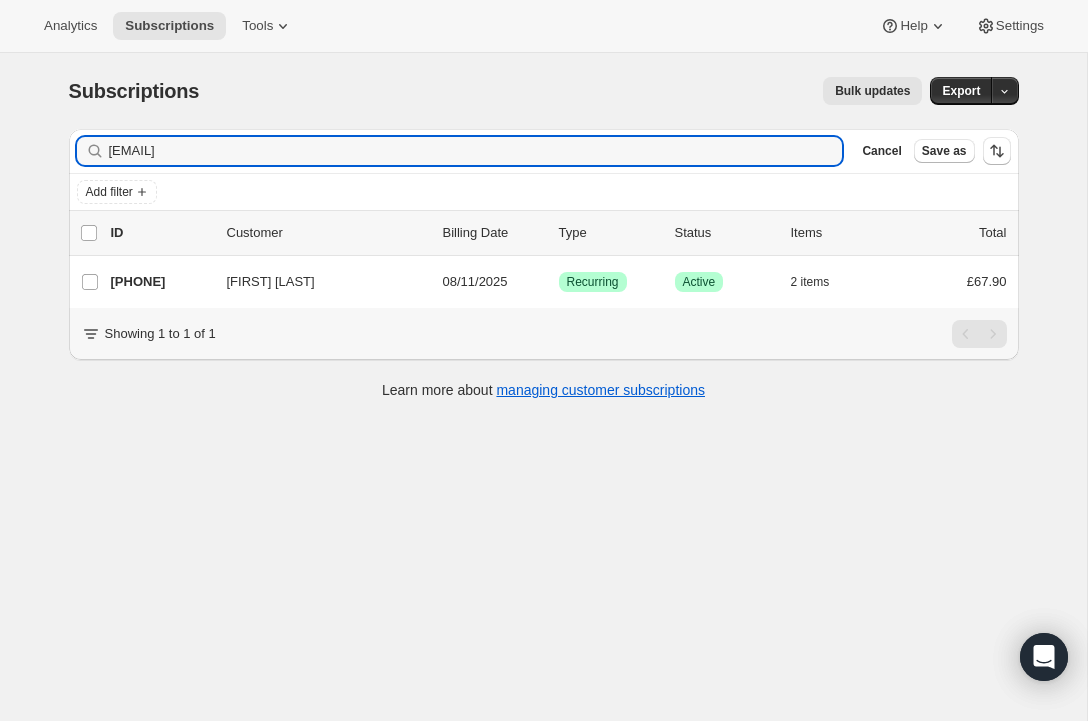 drag, startPoint x: 261, startPoint y: 151, endPoint x: 187, endPoint y: 63, distance: 114.97826 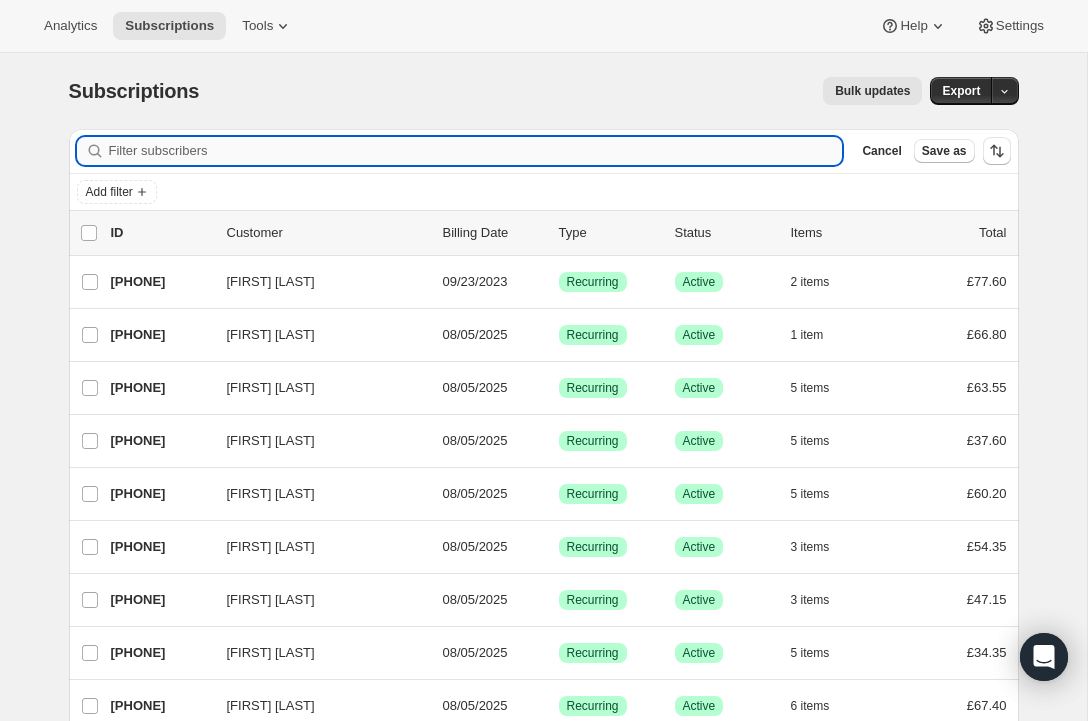 click on "Filter subscribers" at bounding box center (476, 151) 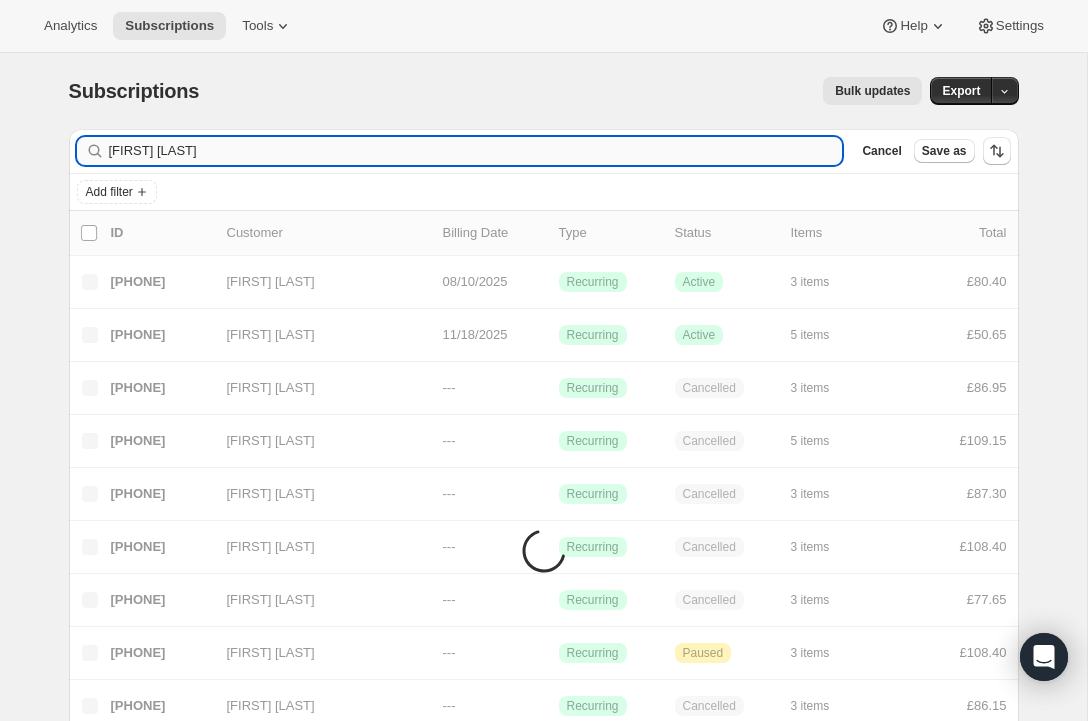 type on "[FIRST] [LAST]" 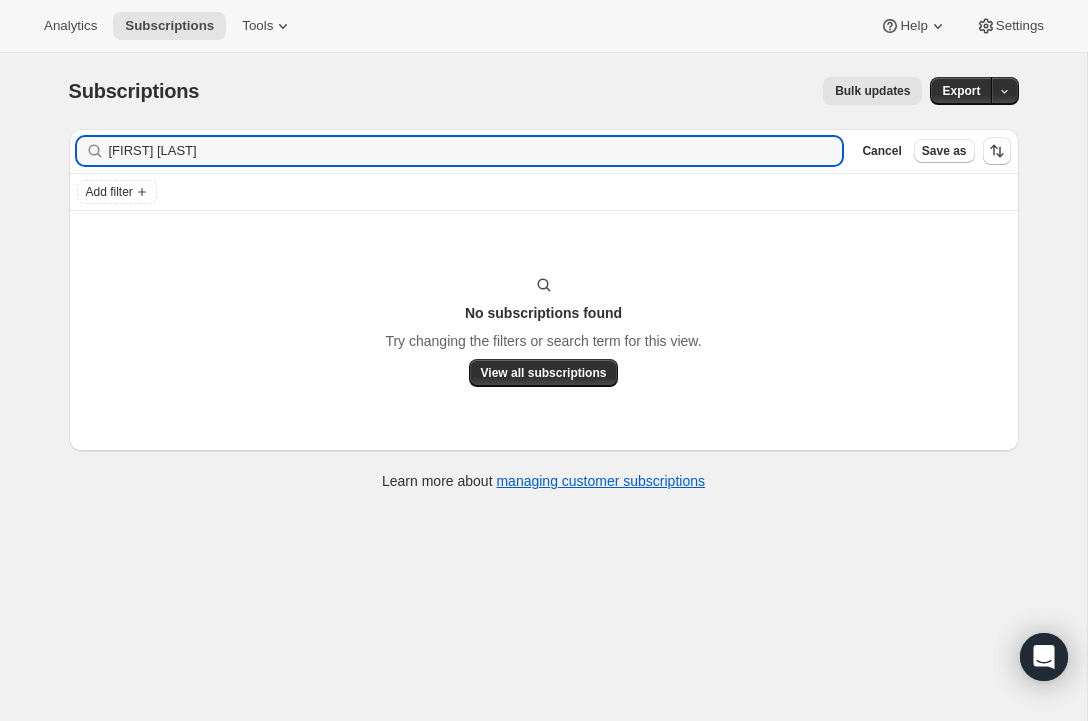 drag, startPoint x: 184, startPoint y: 156, endPoint x: 102, endPoint y: 152, distance: 82.0975 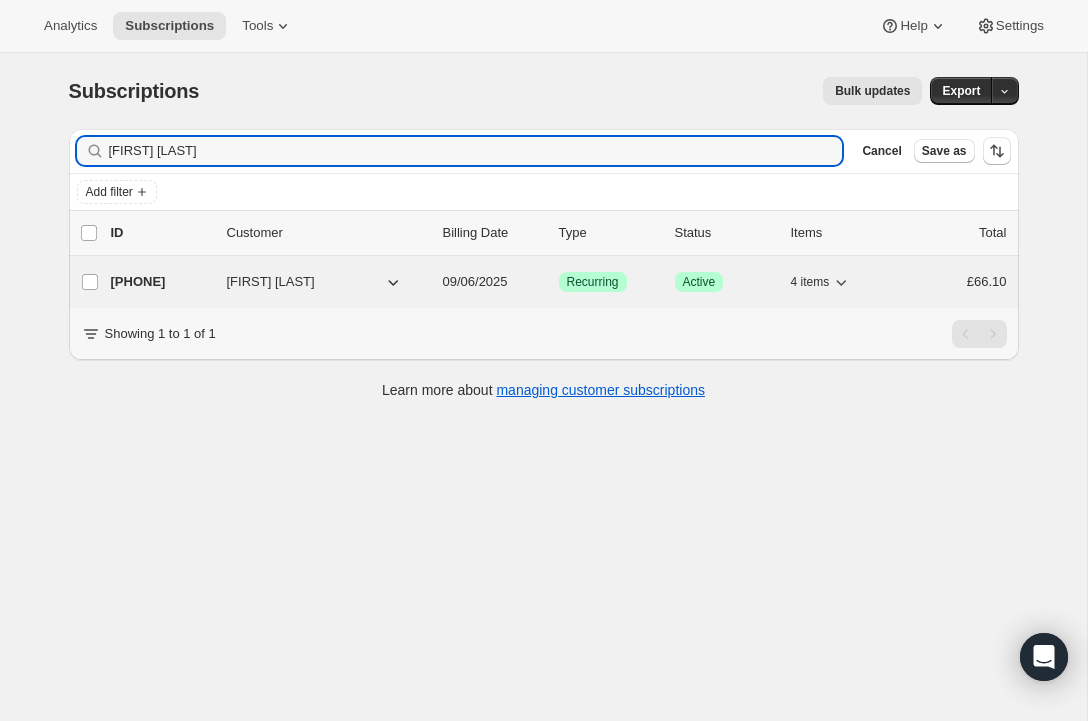 type on "[FIRST] [LAST]" 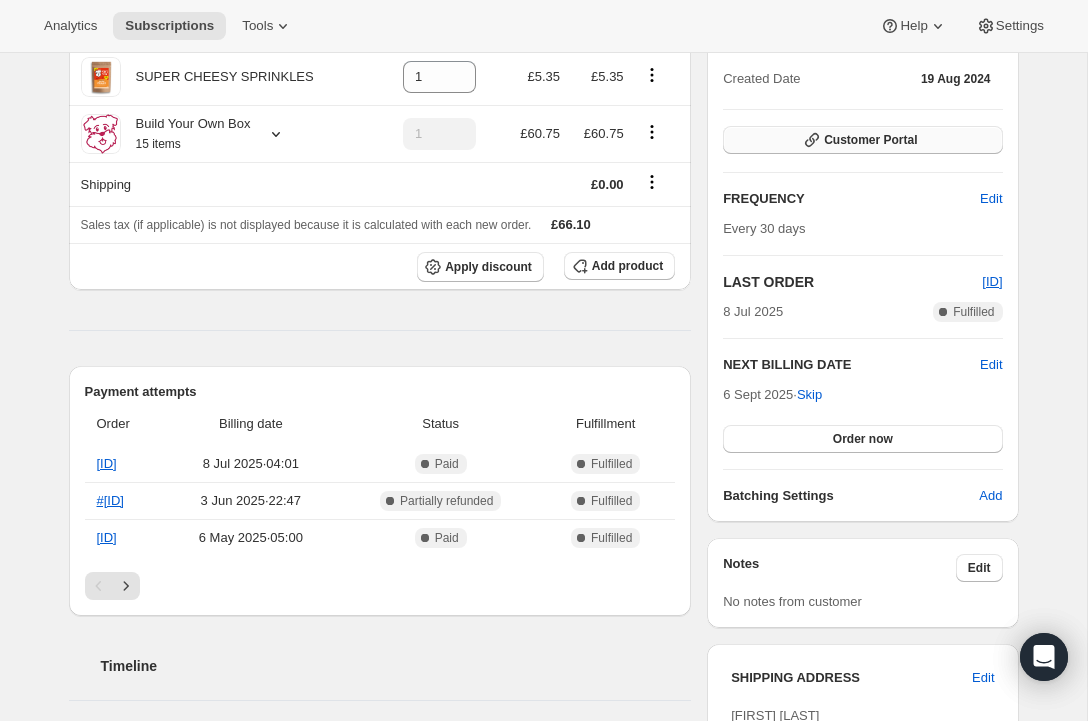 scroll, scrollTop: 71, scrollLeft: 0, axis: vertical 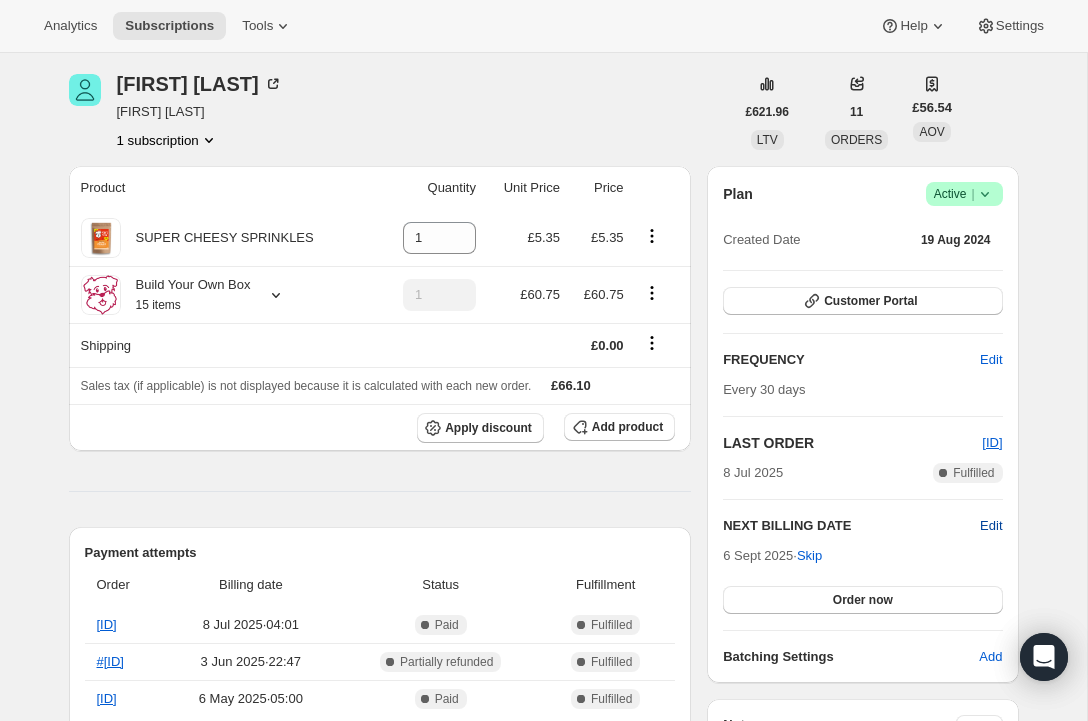 click on "Edit" at bounding box center (991, 526) 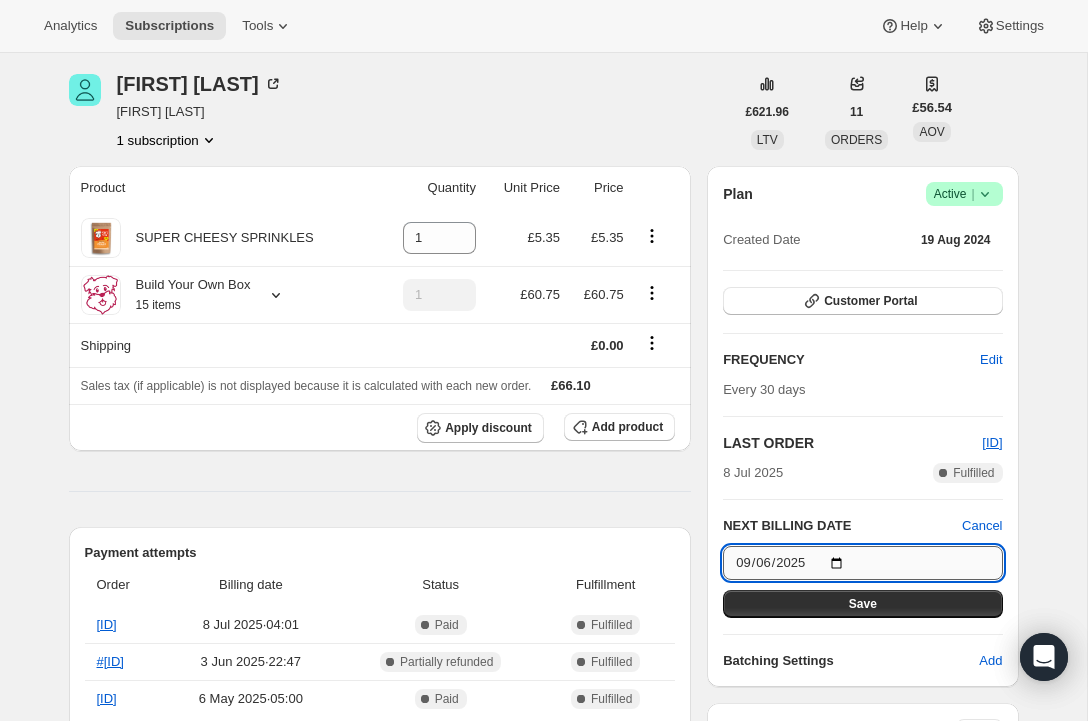 click on "2025-09-06" at bounding box center [862, 563] 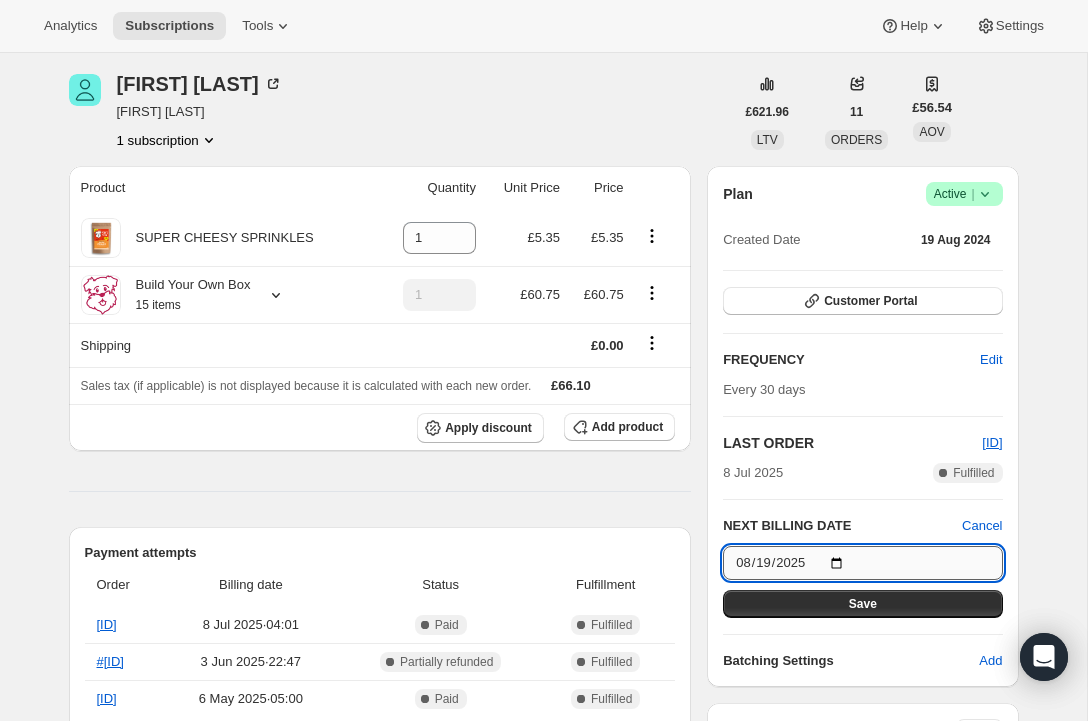 type on "2025-08-19" 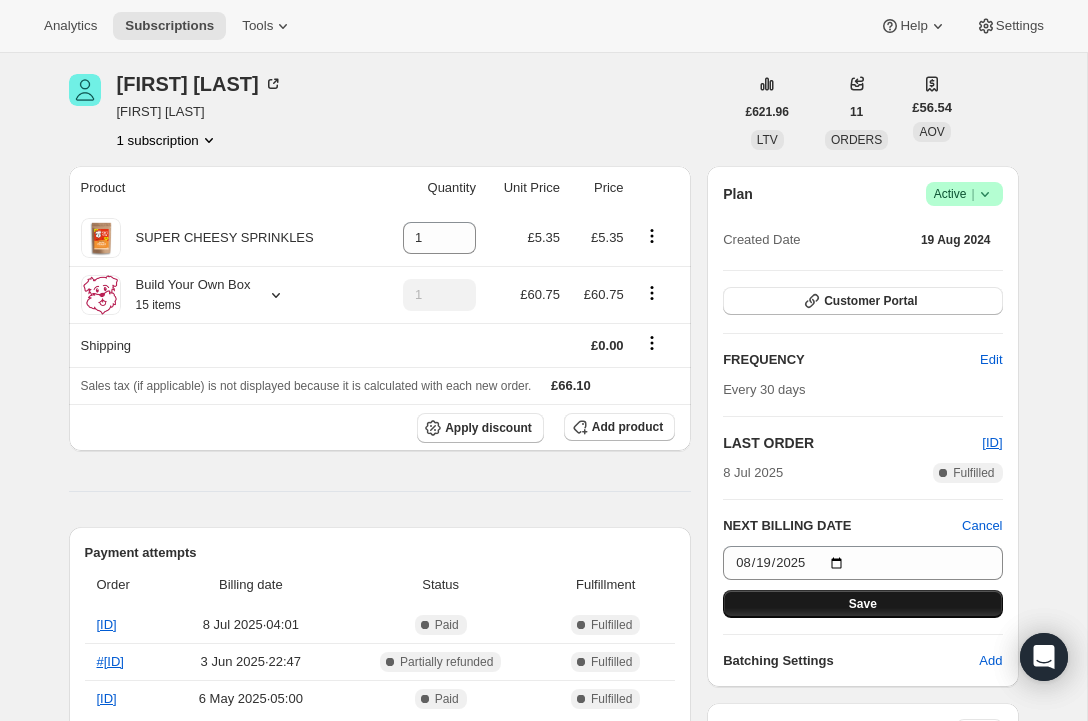 click on "Save" at bounding box center (862, 604) 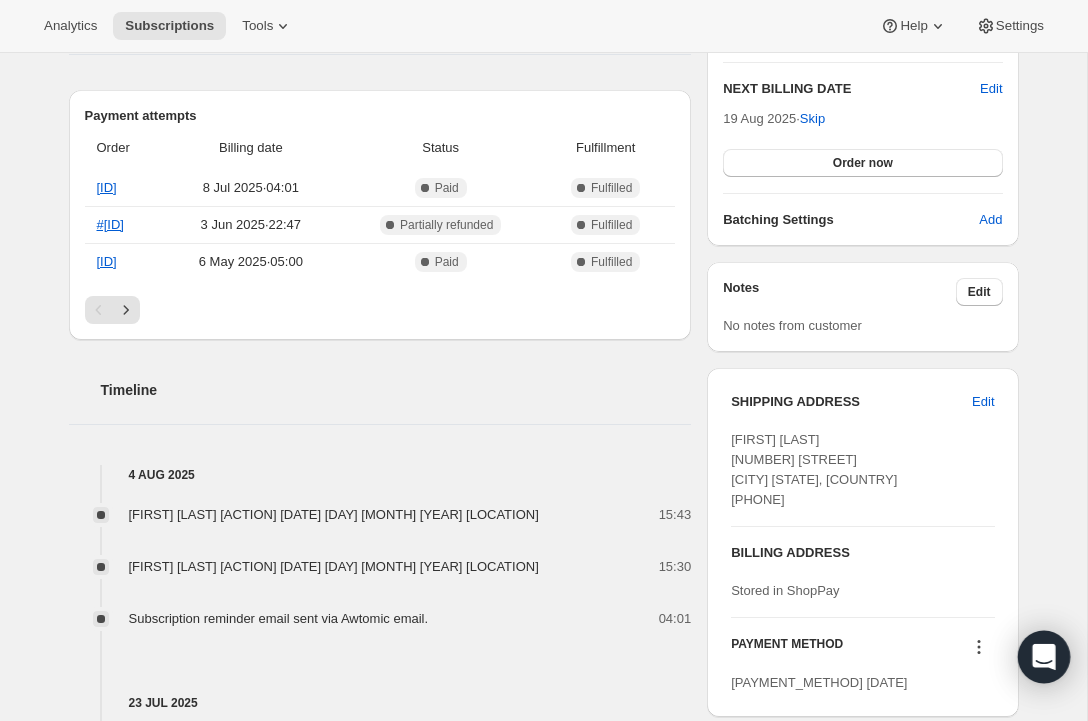 scroll, scrollTop: 0, scrollLeft: 0, axis: both 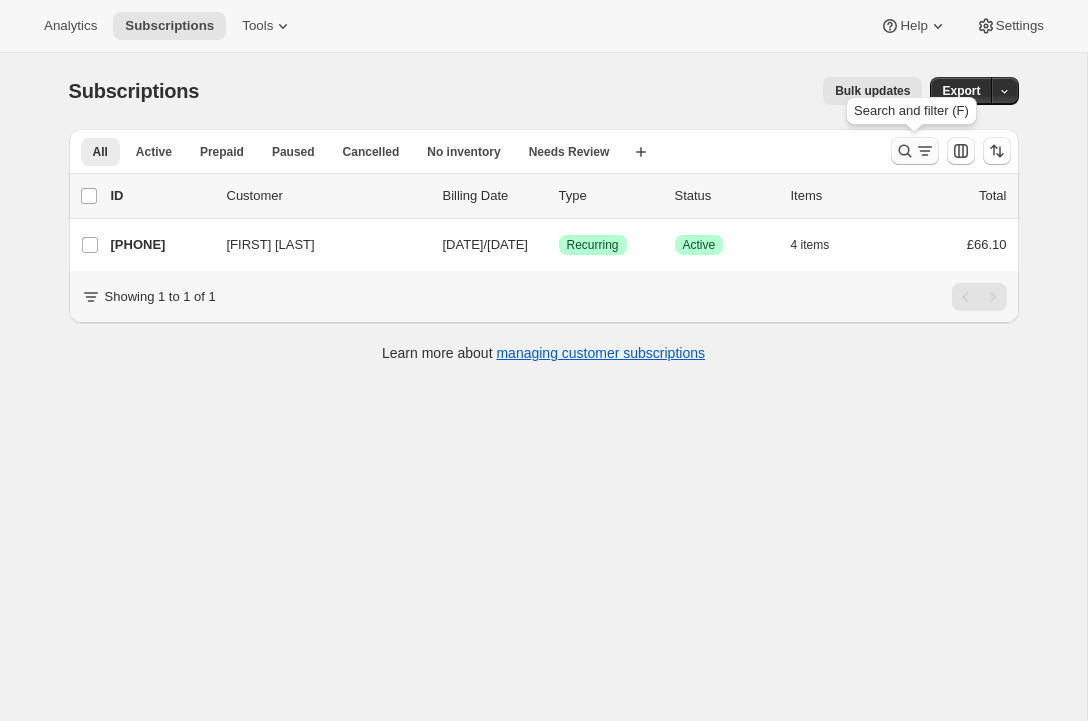 click 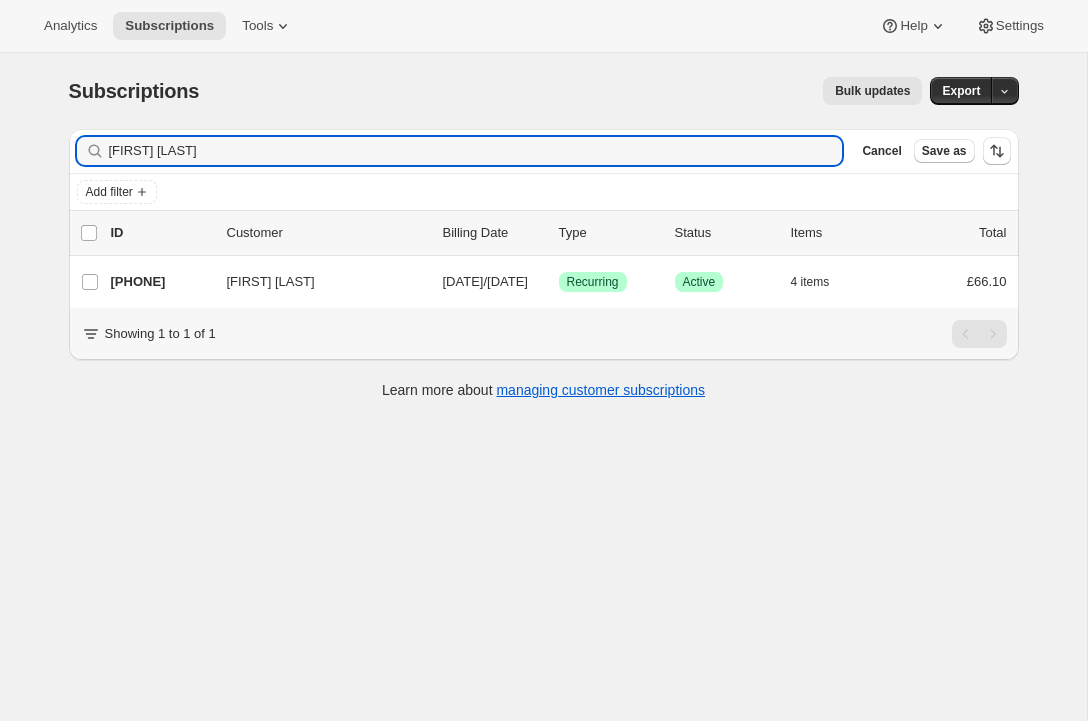 drag, startPoint x: 193, startPoint y: 154, endPoint x: 93, endPoint y: 142, distance: 100.71743 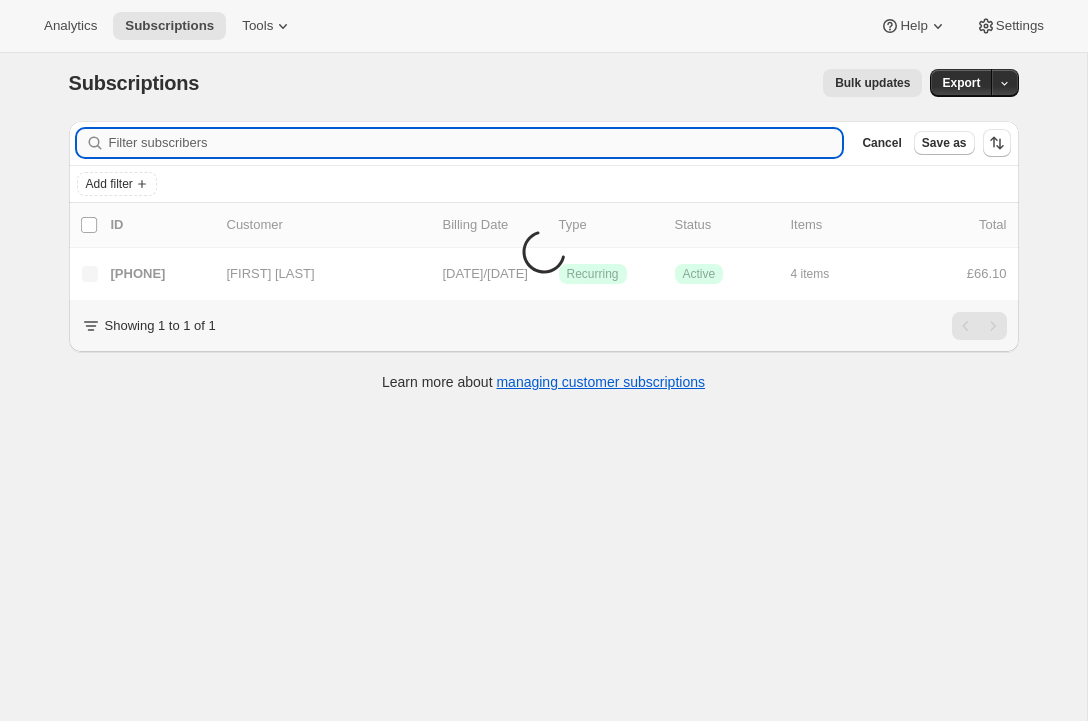 scroll, scrollTop: 9, scrollLeft: 0, axis: vertical 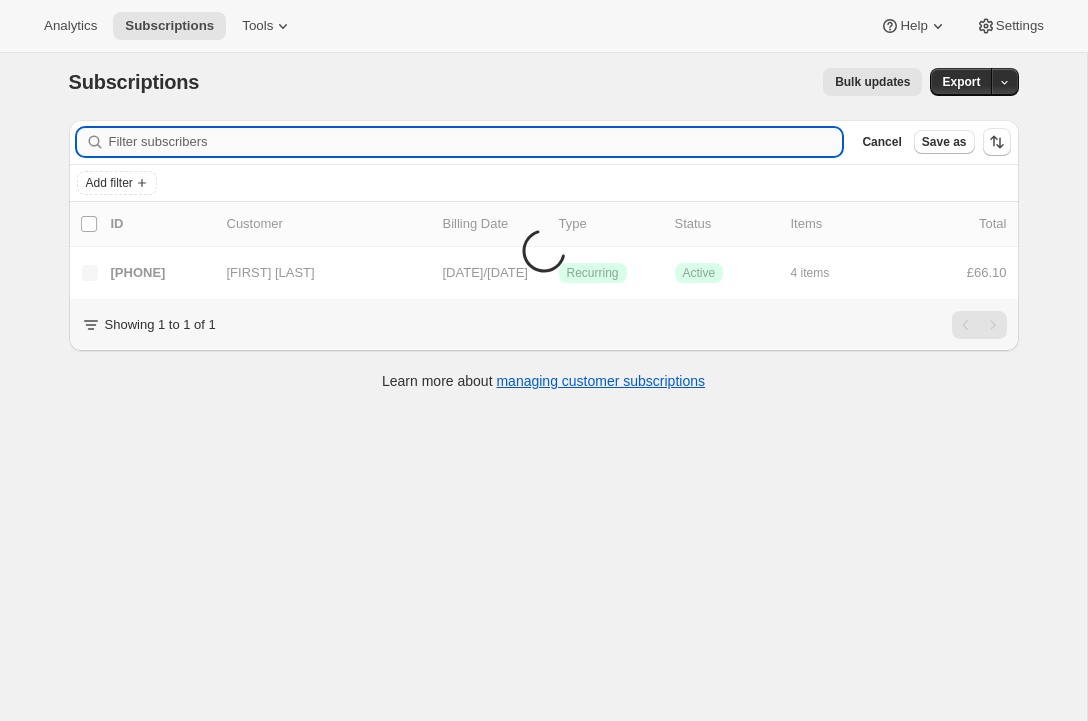 click on "Filter subscribers" at bounding box center (476, 142) 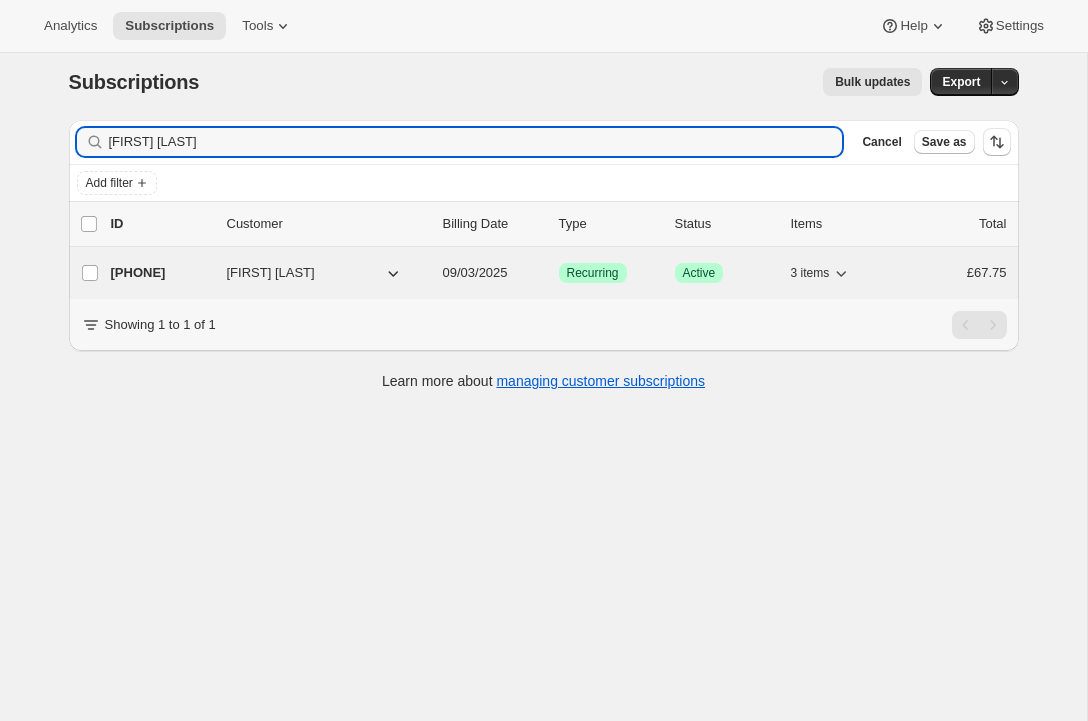 type on "Charlotte Madden" 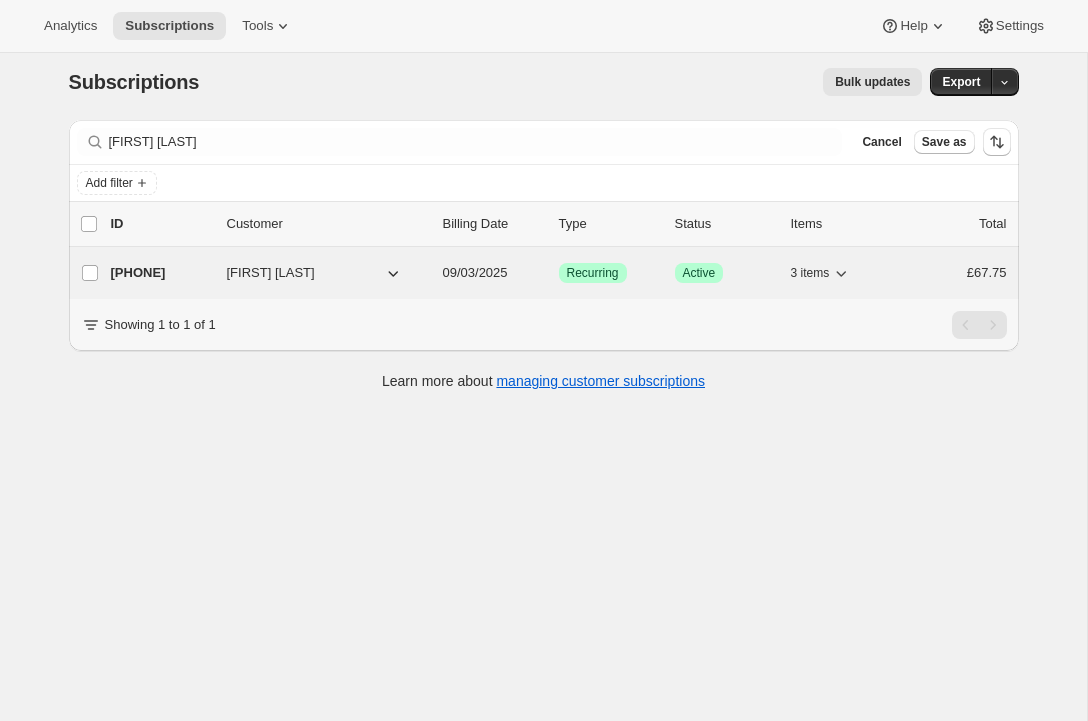 click on "5055217917" at bounding box center [161, 273] 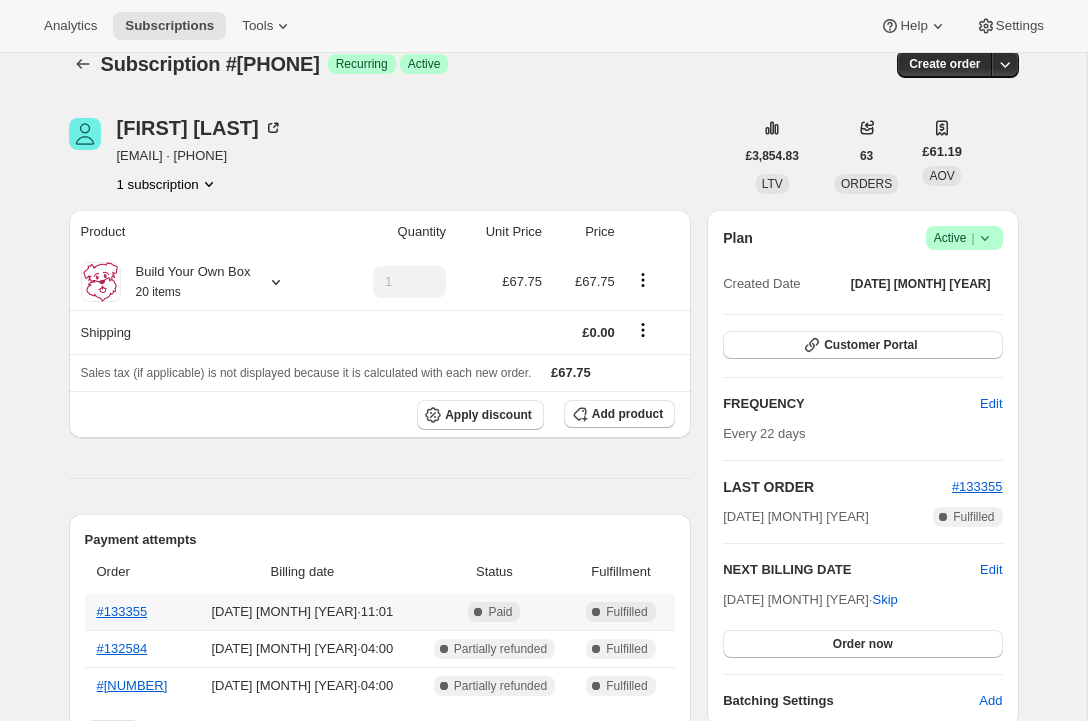 scroll, scrollTop: 25, scrollLeft: 0, axis: vertical 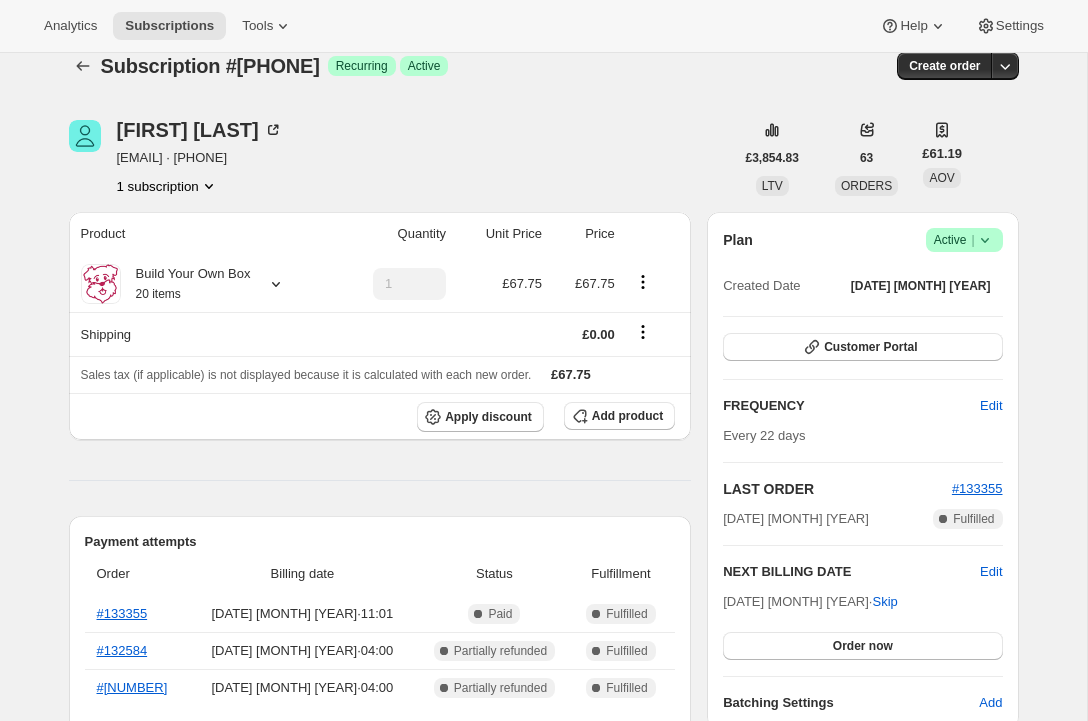 click on "Active |" at bounding box center (964, 240) 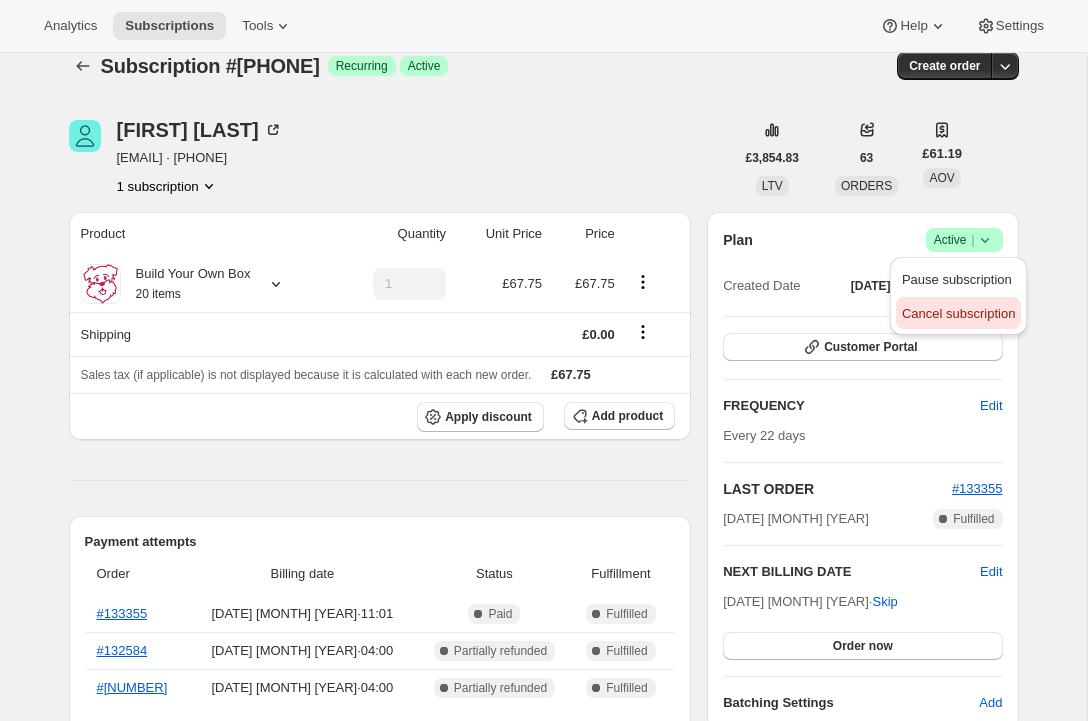 click on "Cancel subscription" at bounding box center [958, 313] 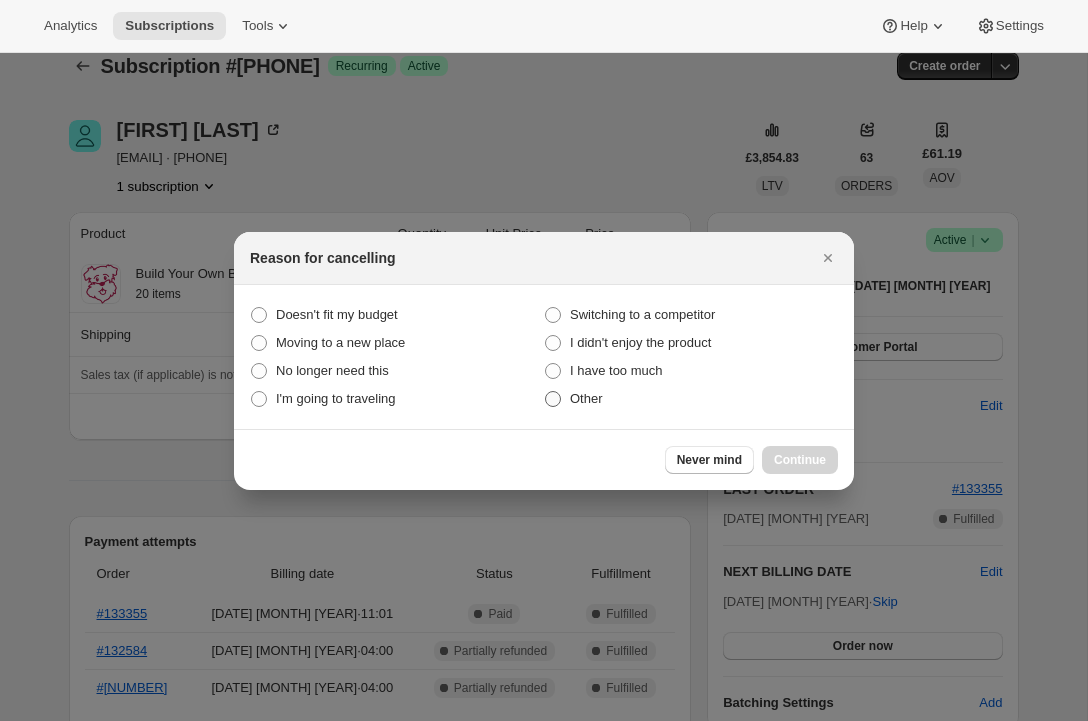 click at bounding box center [553, 399] 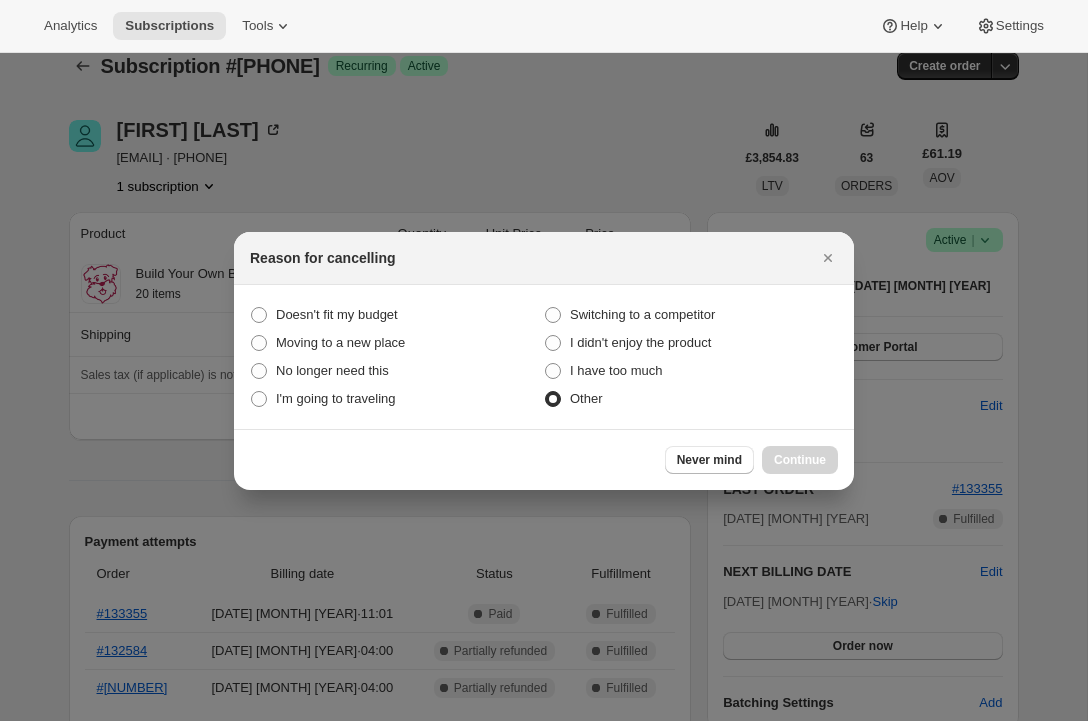 radio on "true" 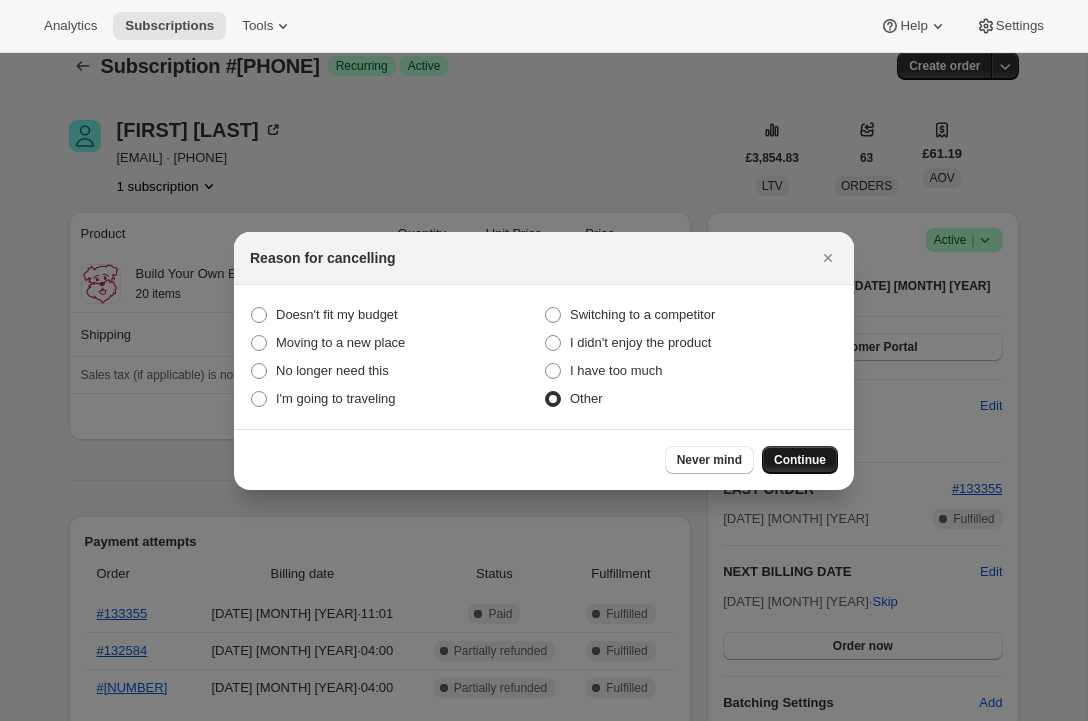 click on "Continue" at bounding box center (800, 460) 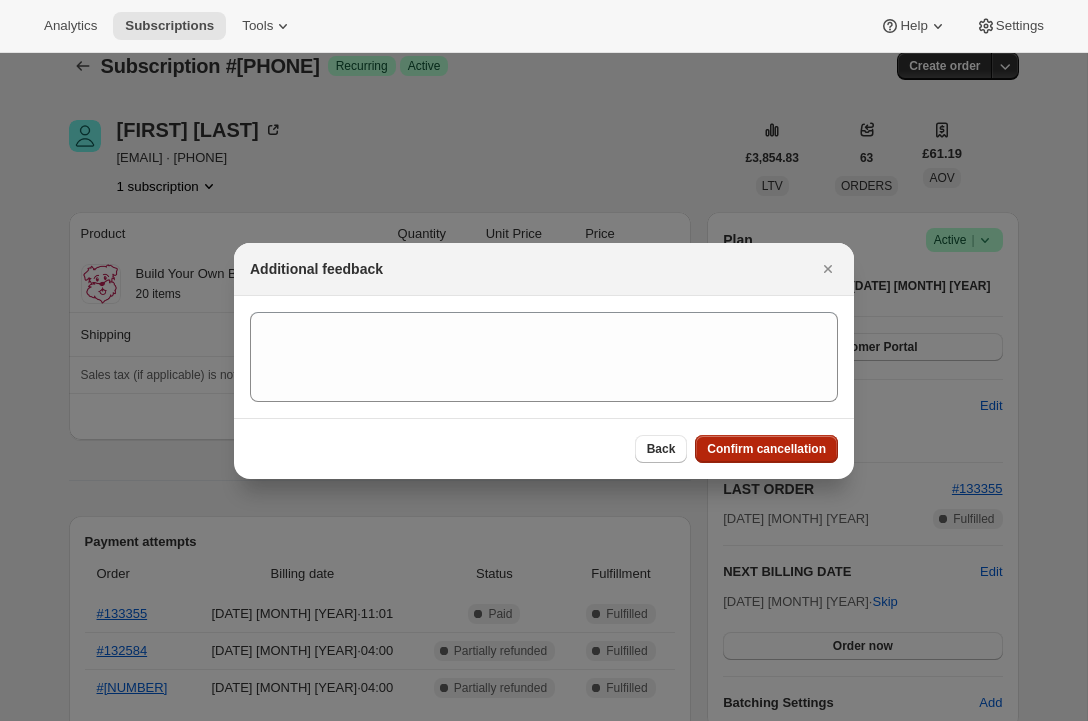click on "Confirm cancellation" at bounding box center [766, 449] 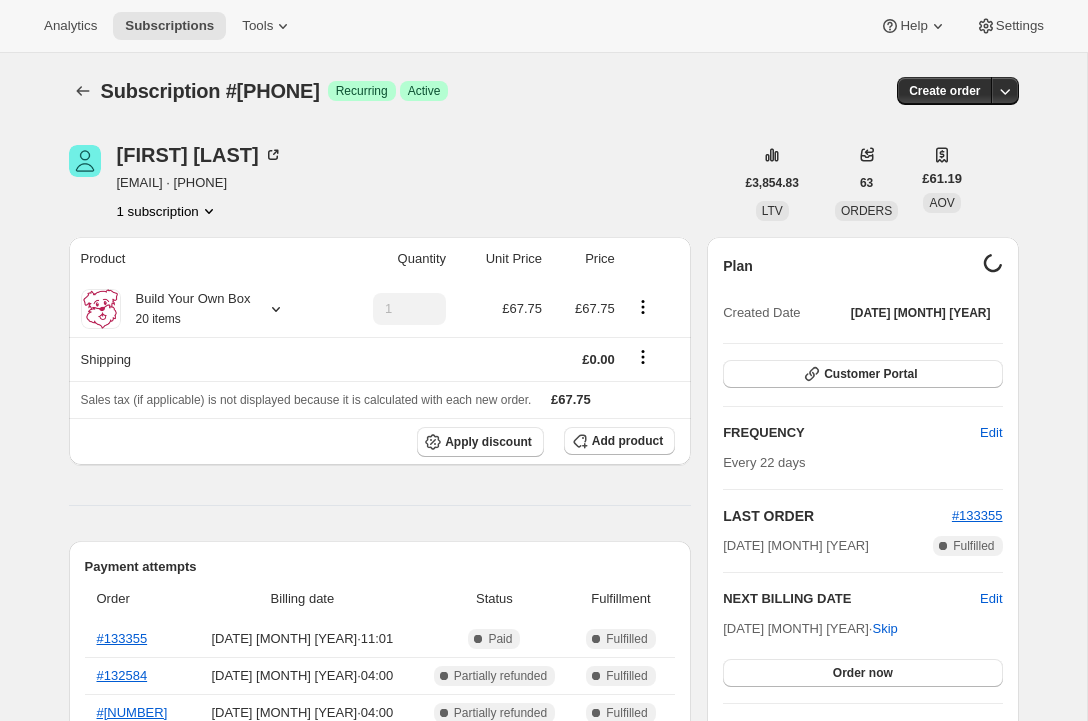 scroll, scrollTop: 25, scrollLeft: 0, axis: vertical 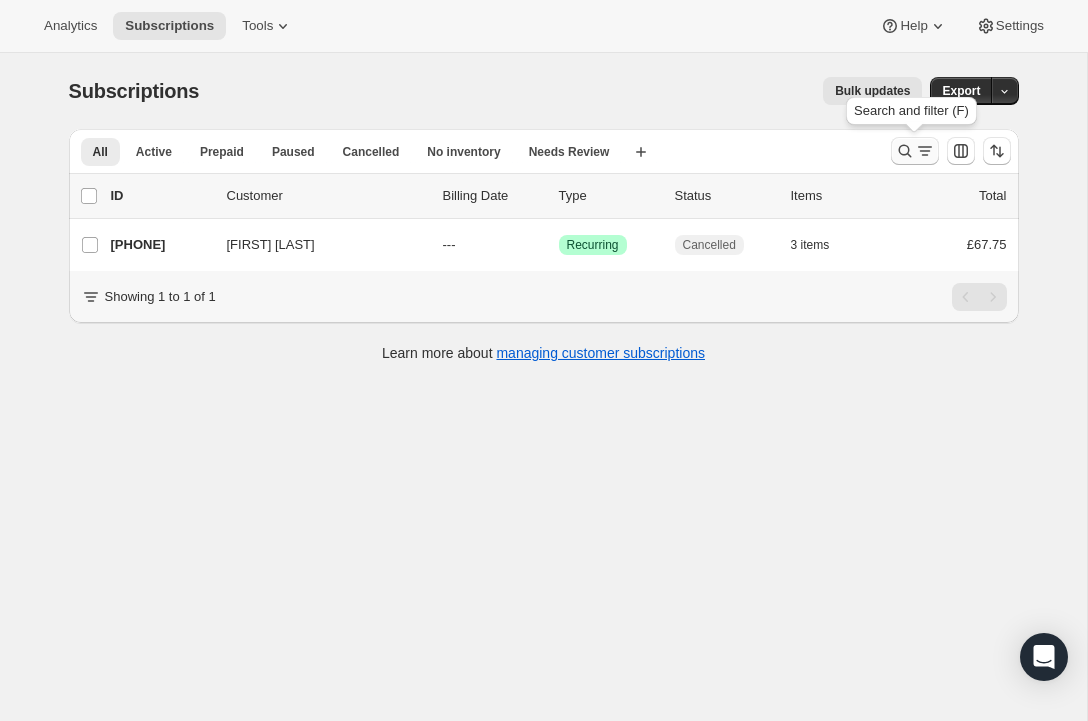 click 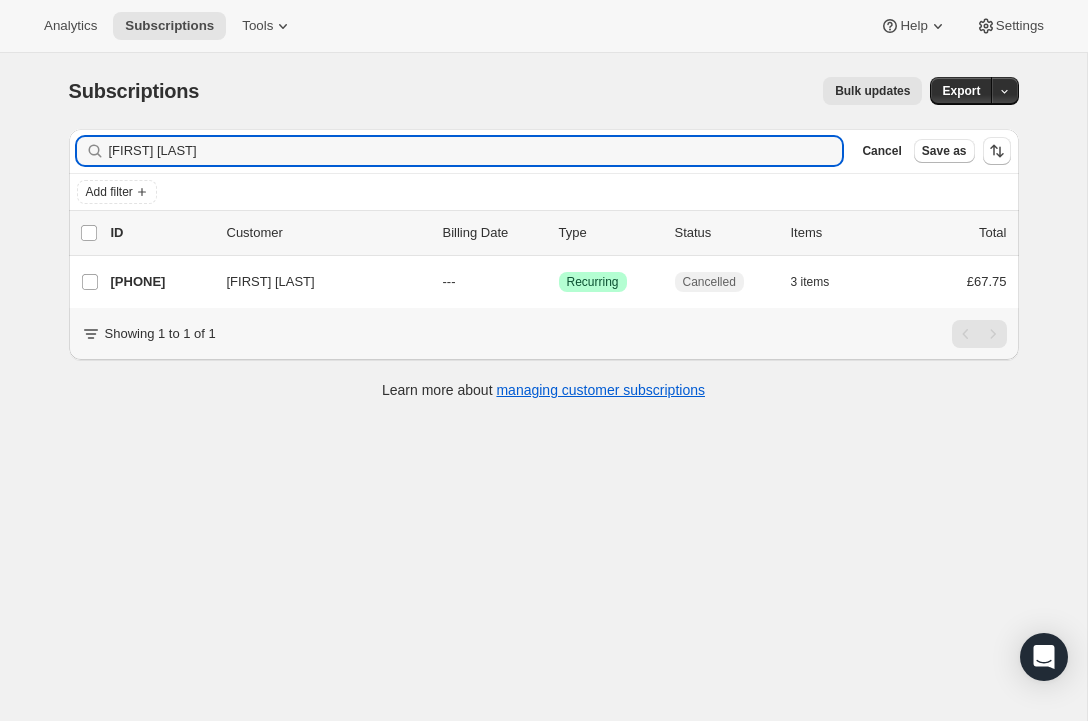 drag, startPoint x: 228, startPoint y: 160, endPoint x: 65, endPoint y: 143, distance: 163.88411 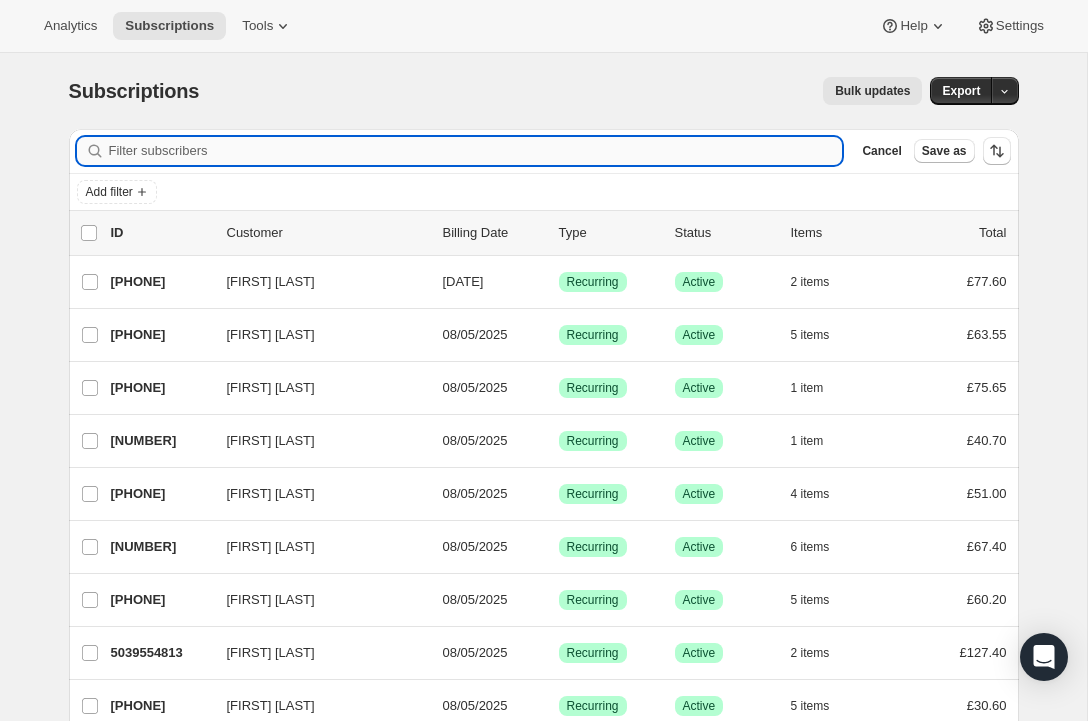 click on "Filter subscribers" at bounding box center [476, 151] 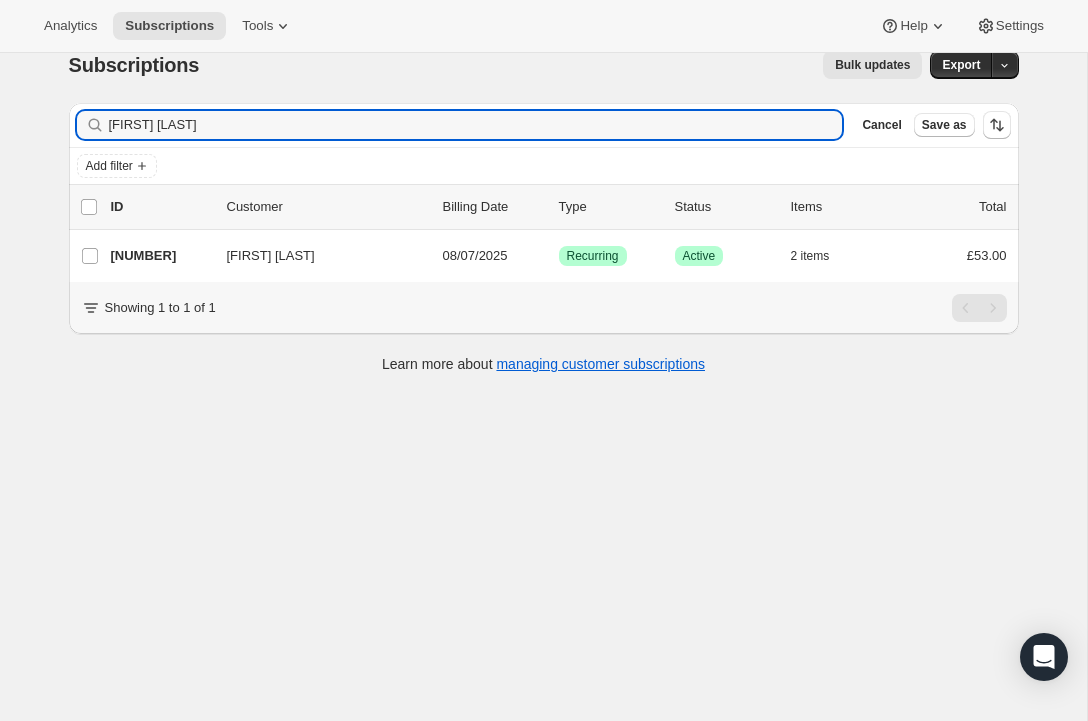 scroll, scrollTop: 45, scrollLeft: 0, axis: vertical 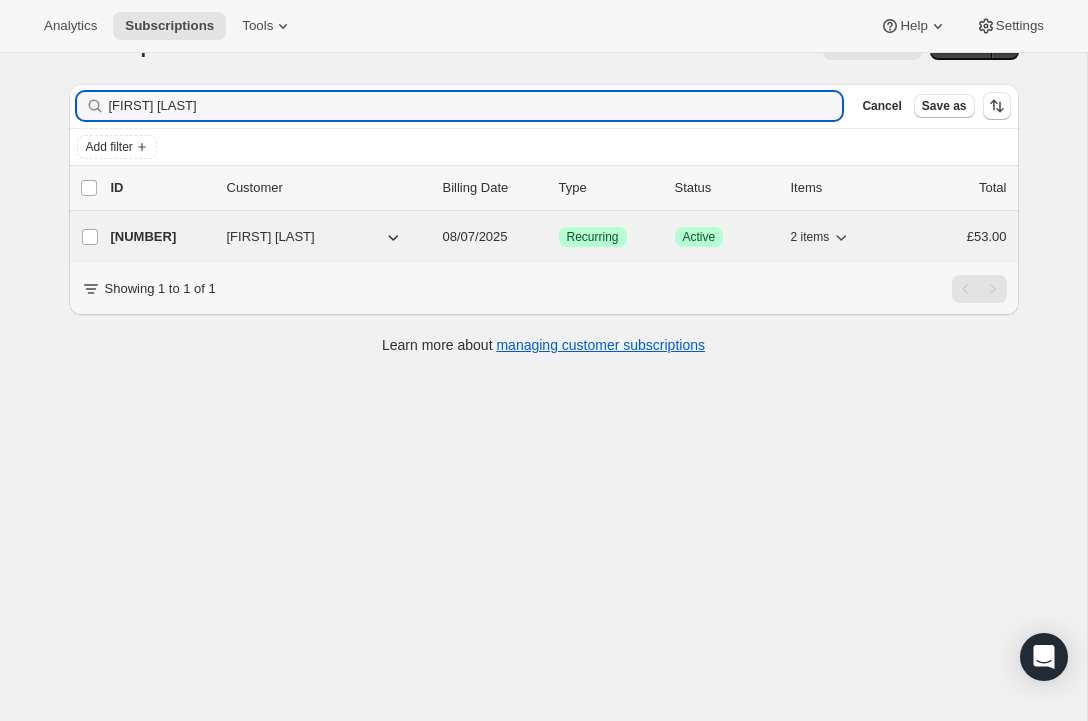 type on "[FIRST] [LAST]" 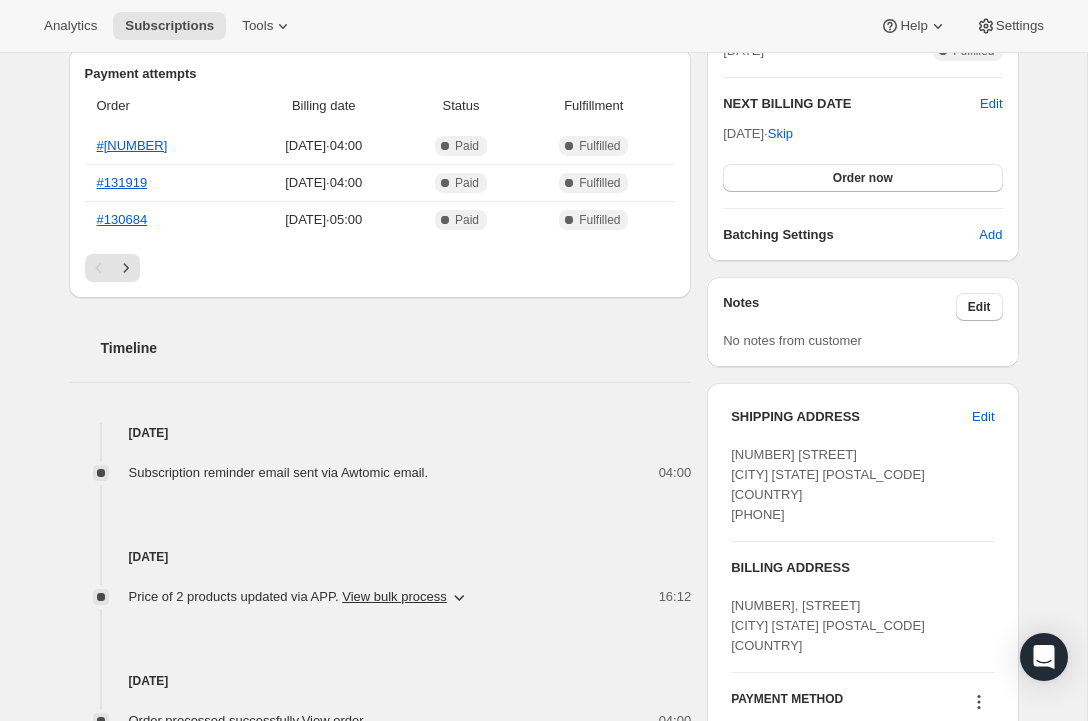 scroll, scrollTop: 873, scrollLeft: 0, axis: vertical 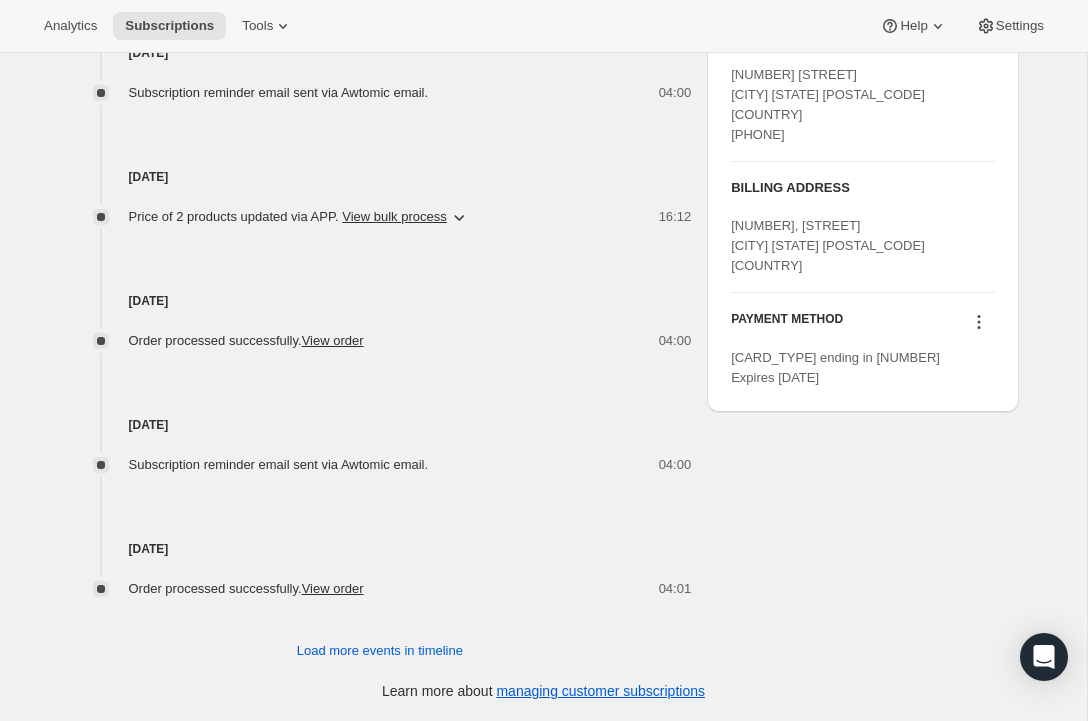 click 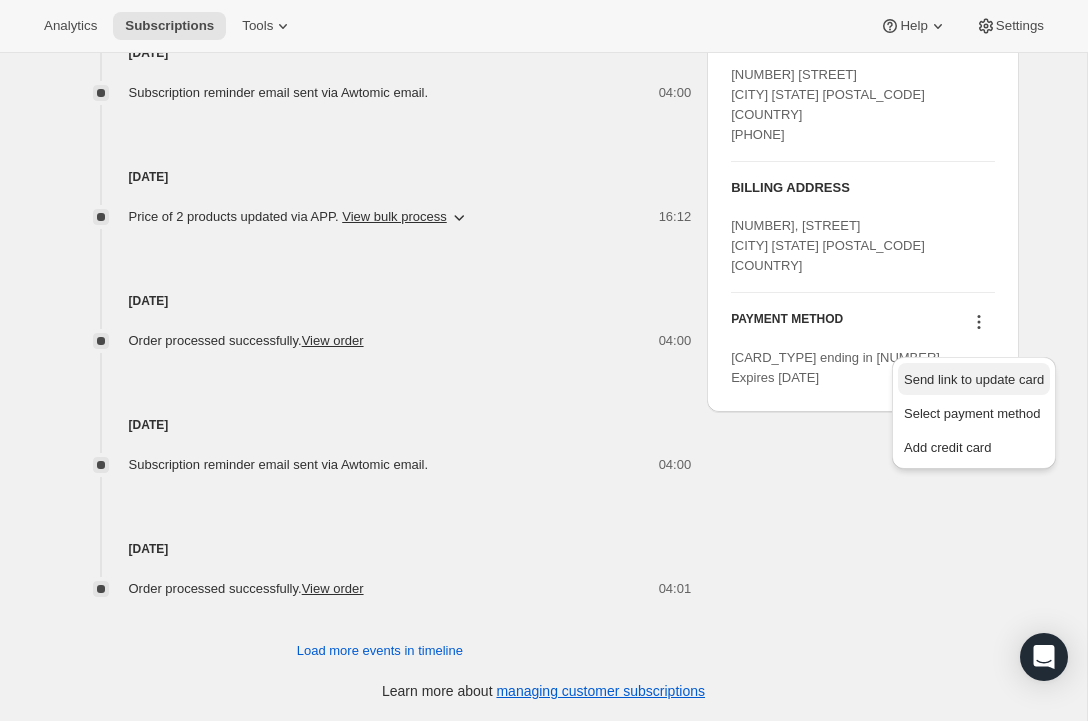 click on "Send link to update card" at bounding box center (974, 379) 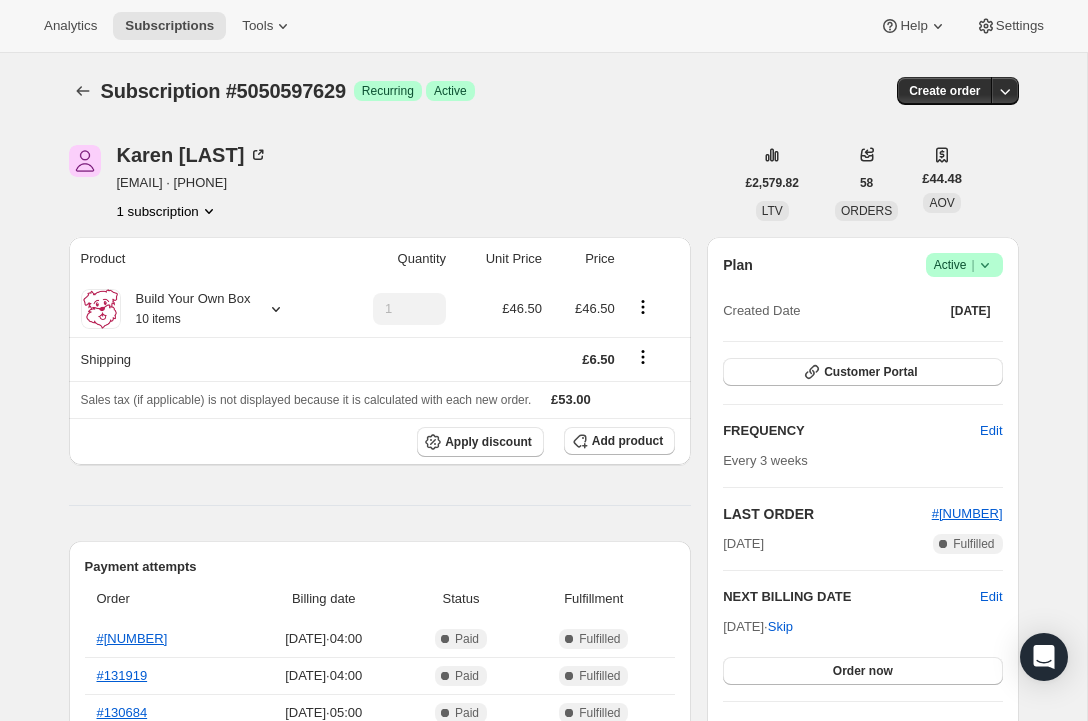 scroll, scrollTop: 873, scrollLeft: 0, axis: vertical 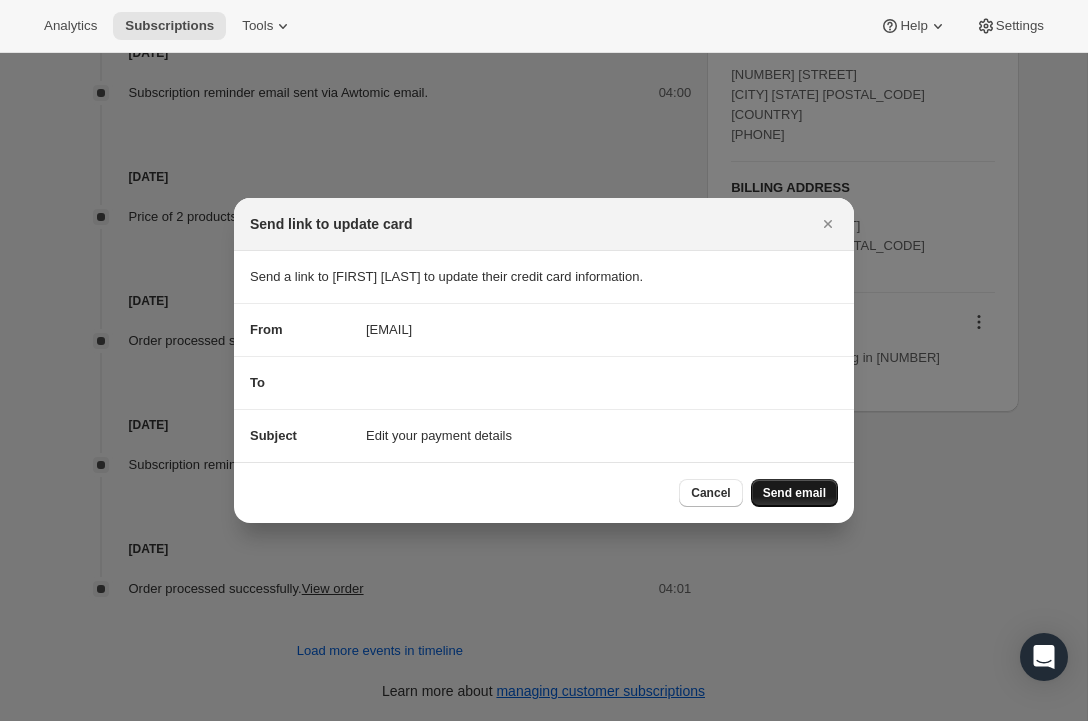 click on "Send email" at bounding box center (794, 493) 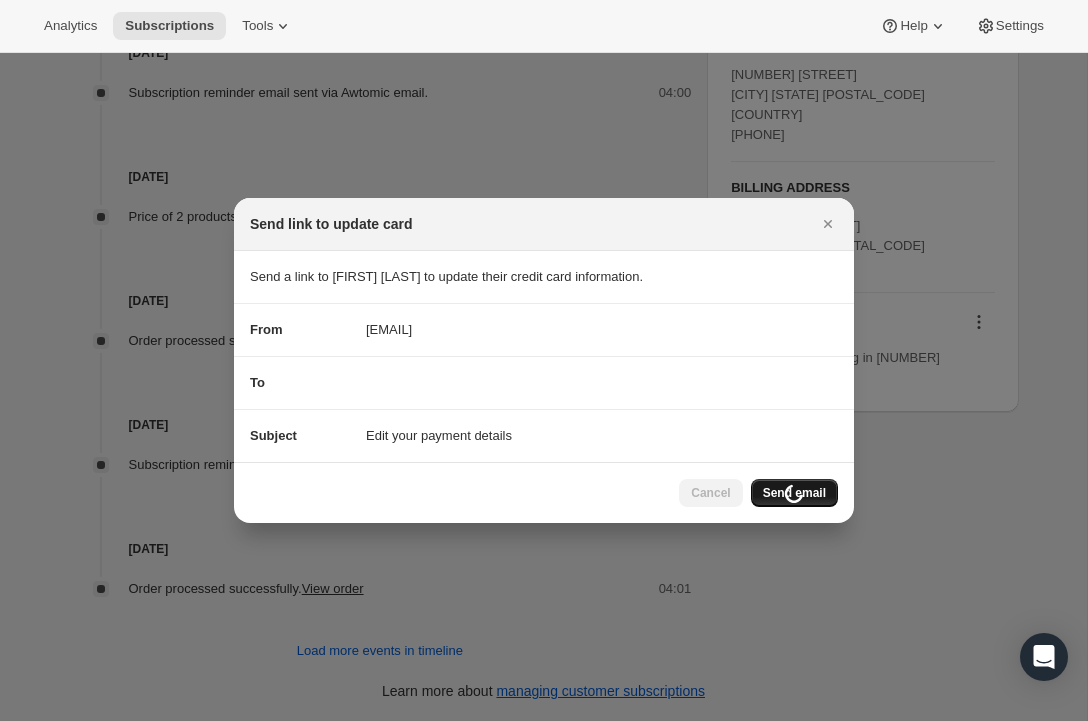 scroll, scrollTop: 873, scrollLeft: 0, axis: vertical 